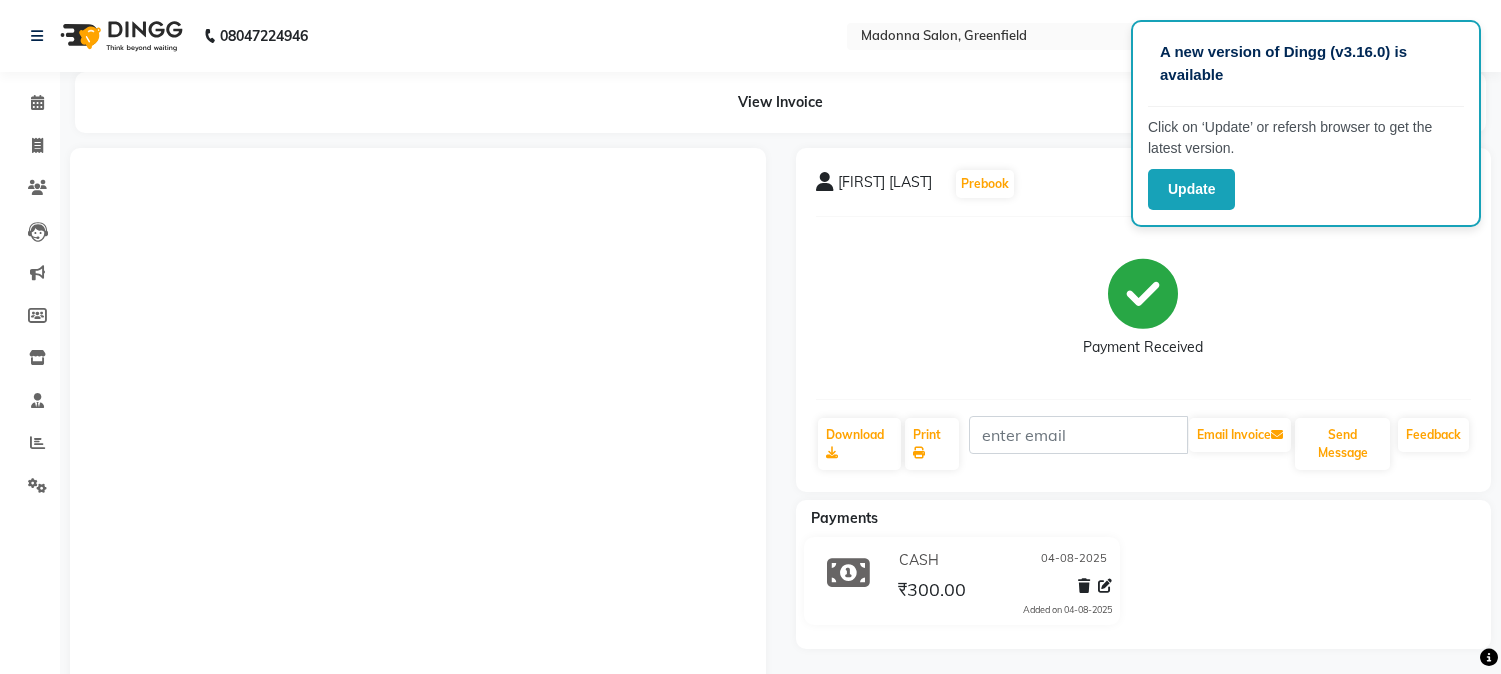 scroll, scrollTop: 0, scrollLeft: 0, axis: both 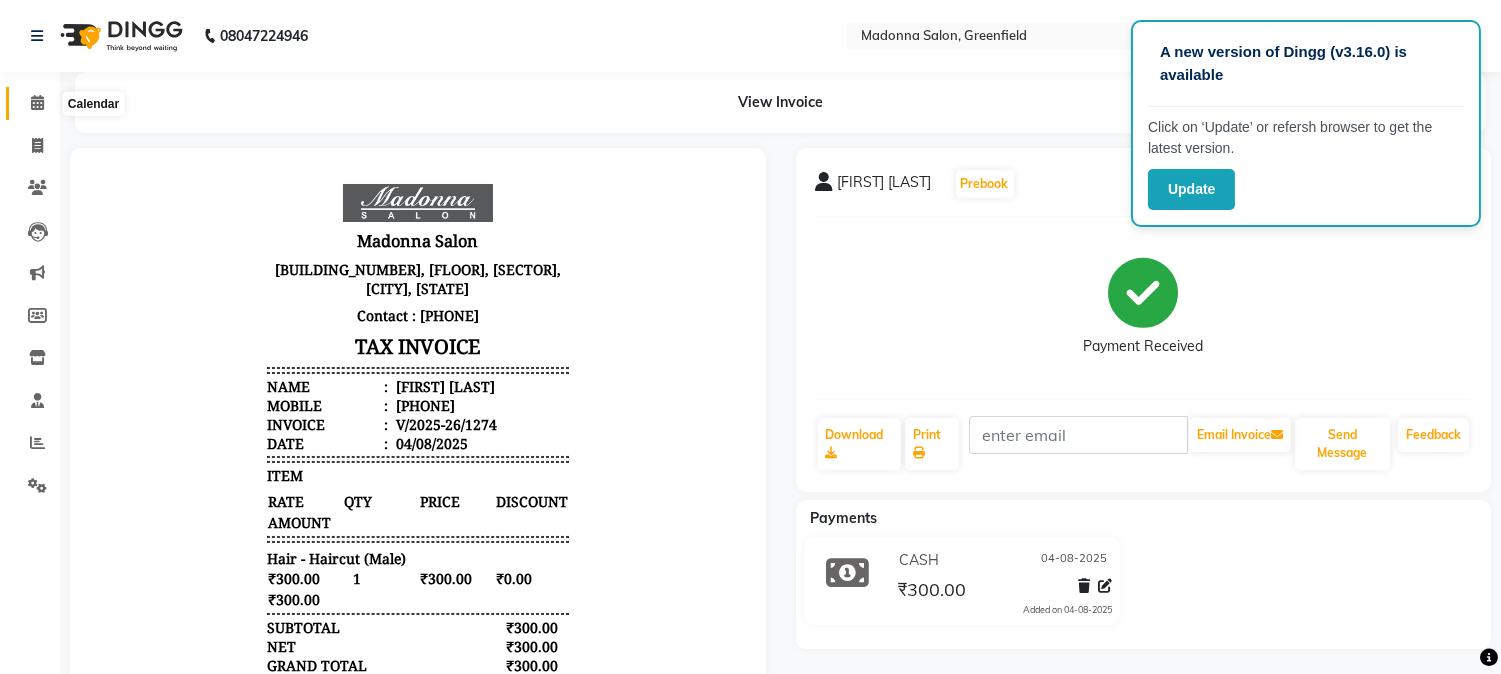 click 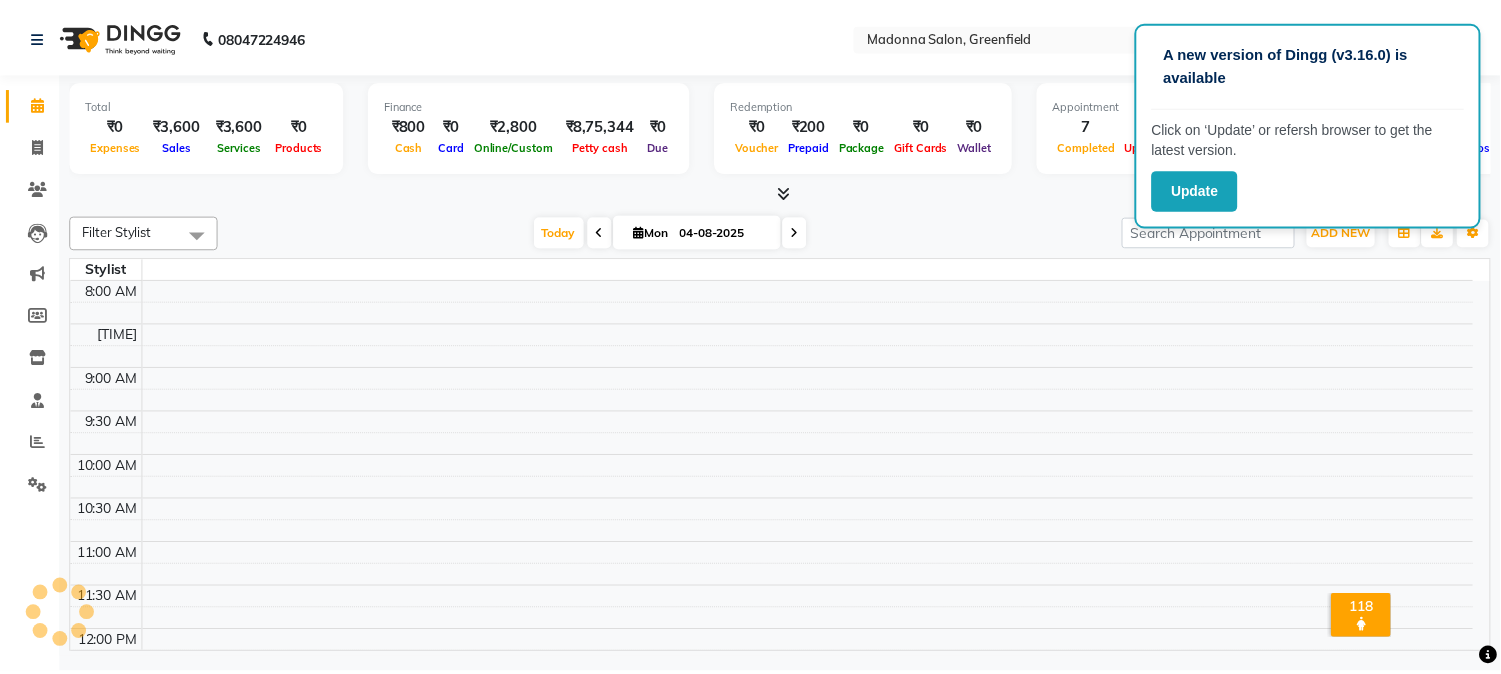 scroll, scrollTop: 0, scrollLeft: 0, axis: both 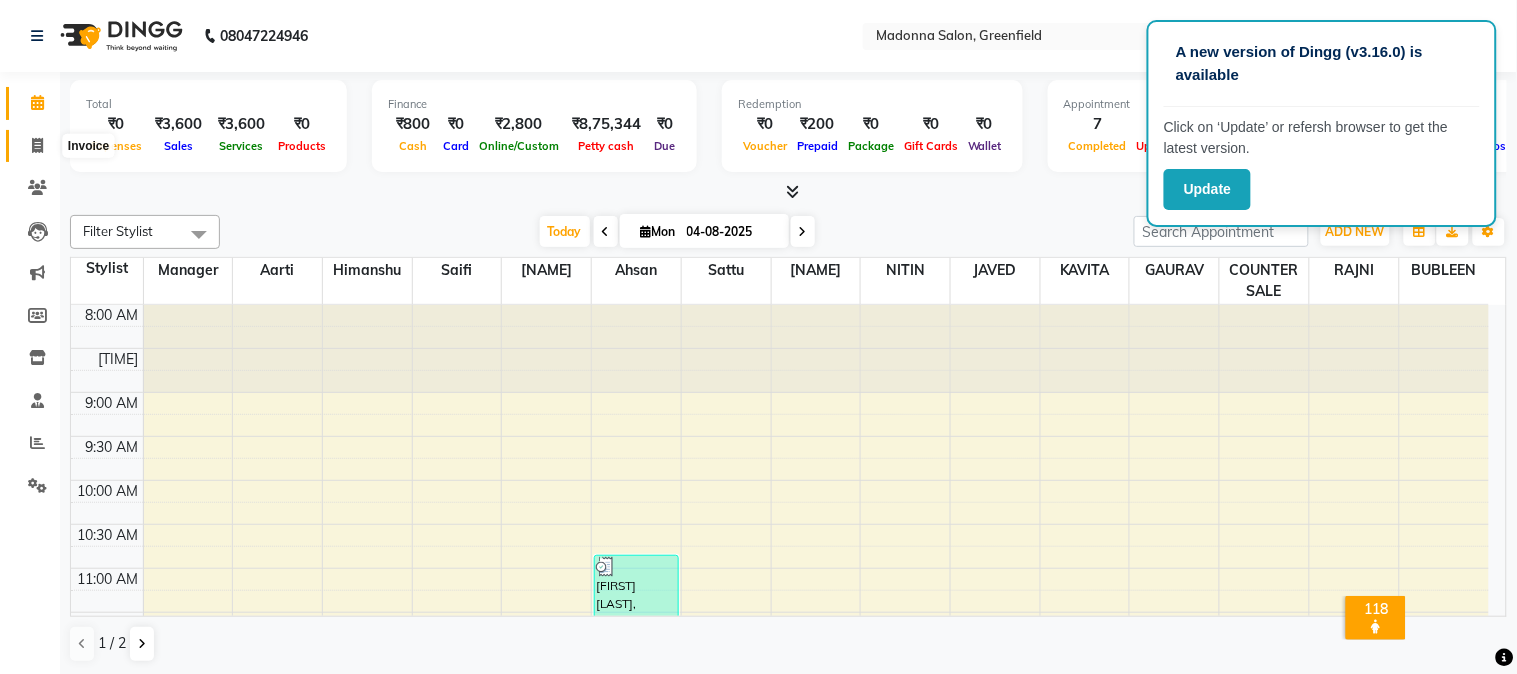 click 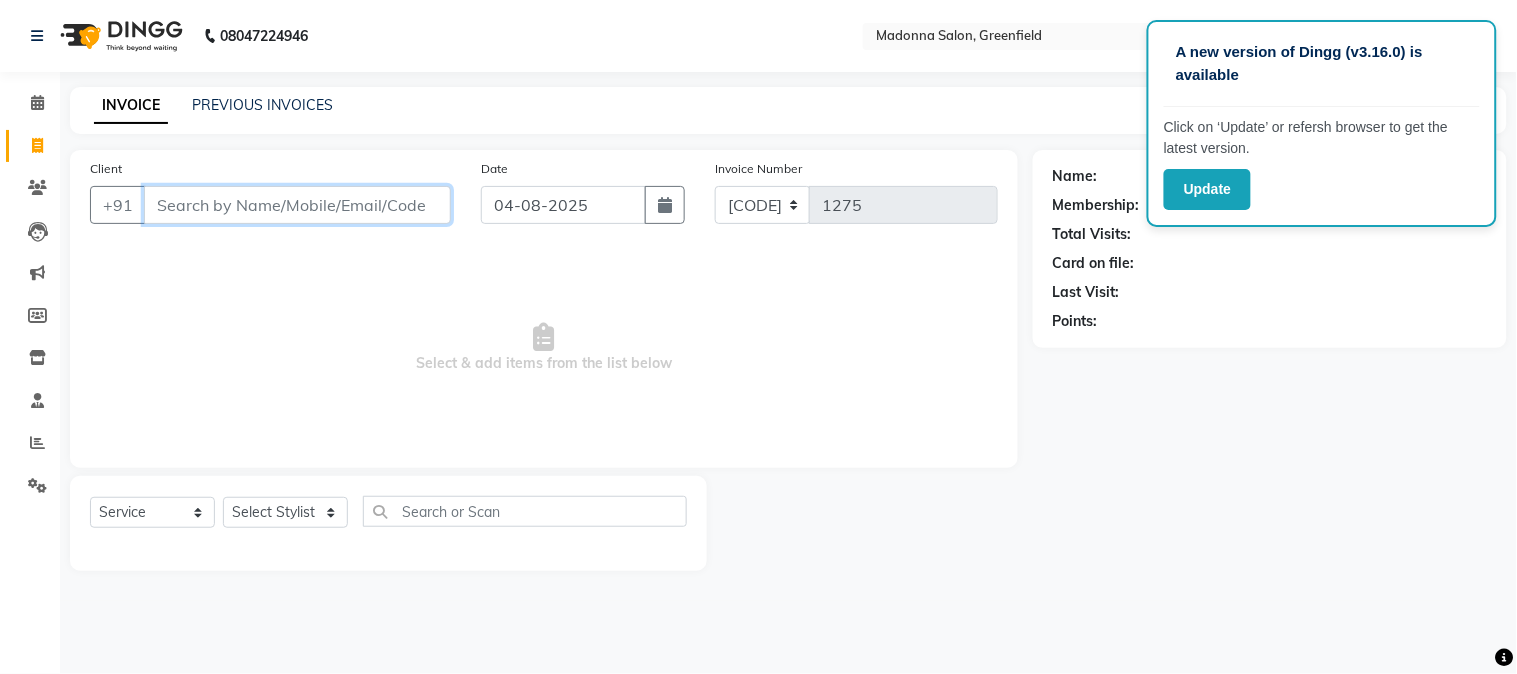click on "Client" at bounding box center (297, 205) 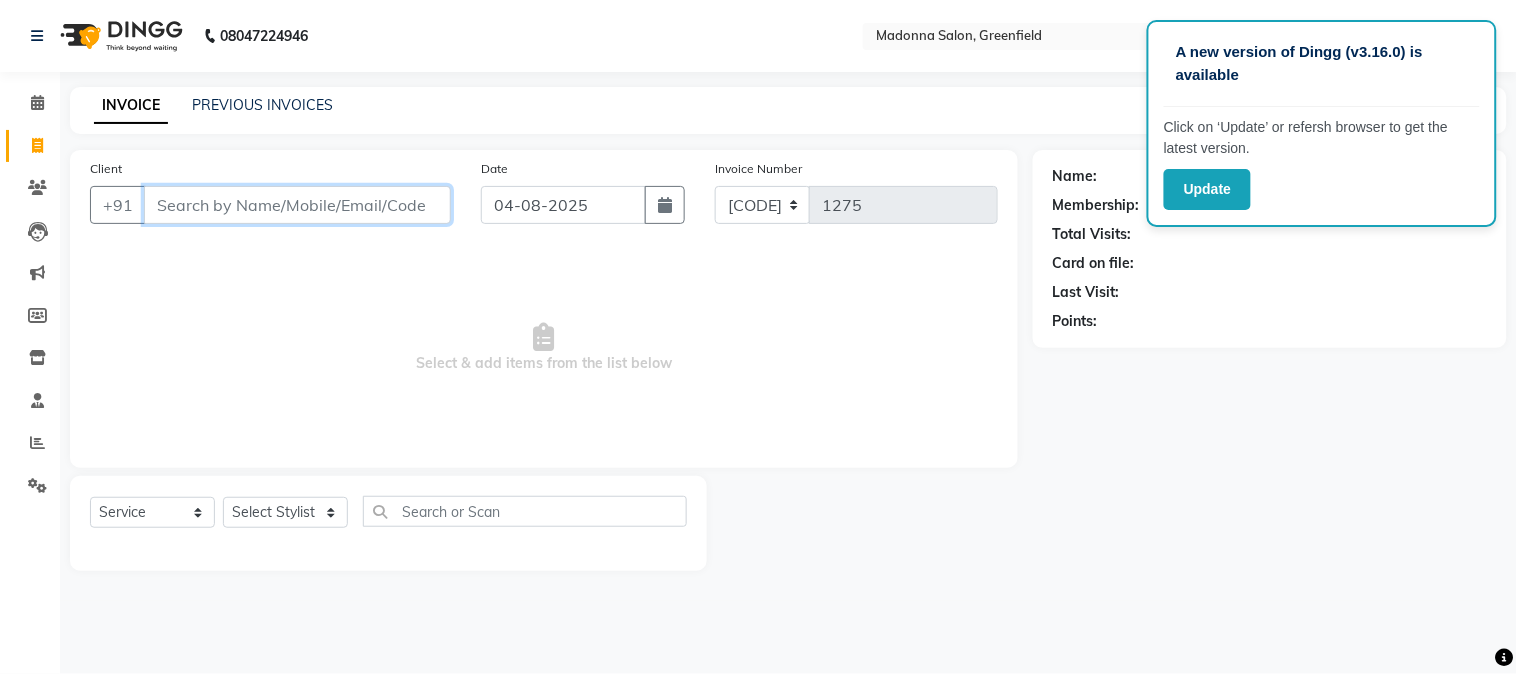 click on "Client" at bounding box center [297, 205] 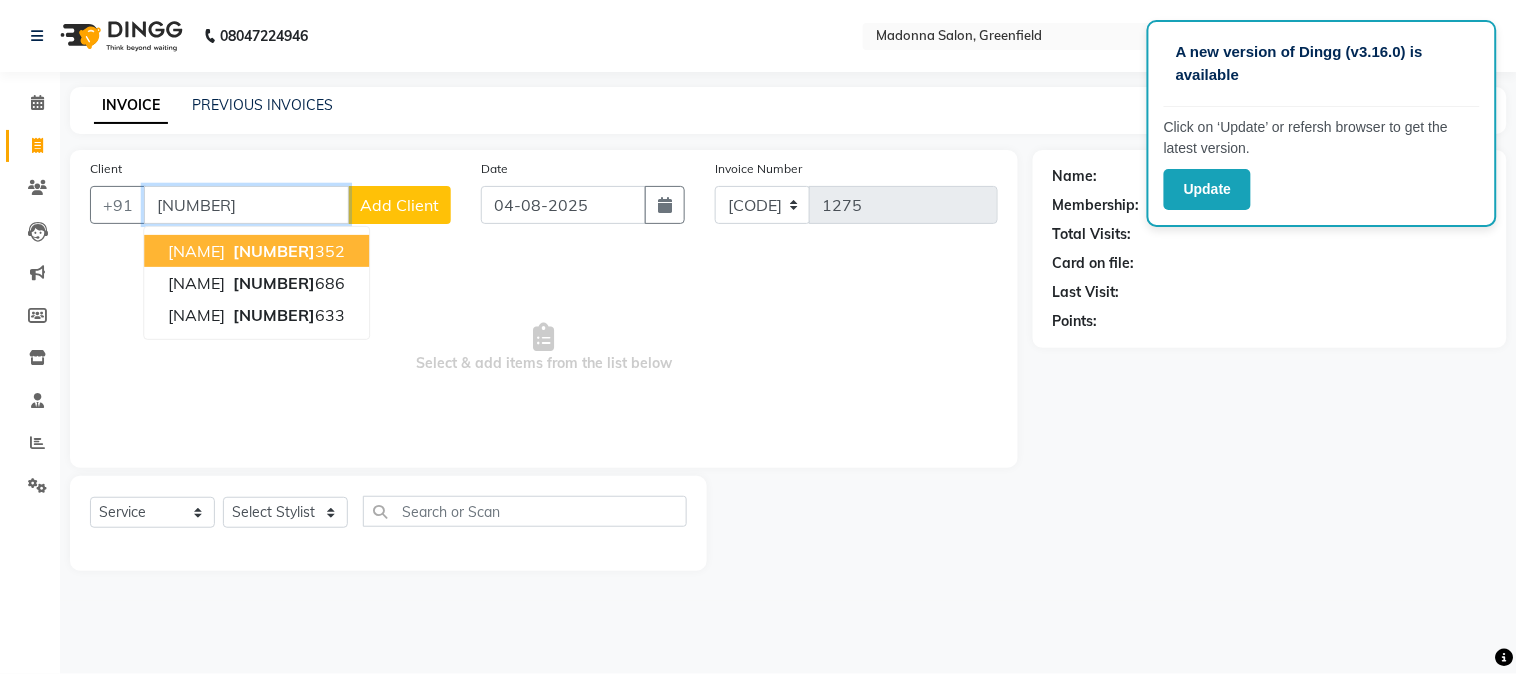 click on "[NUMBER]" at bounding box center [274, 251] 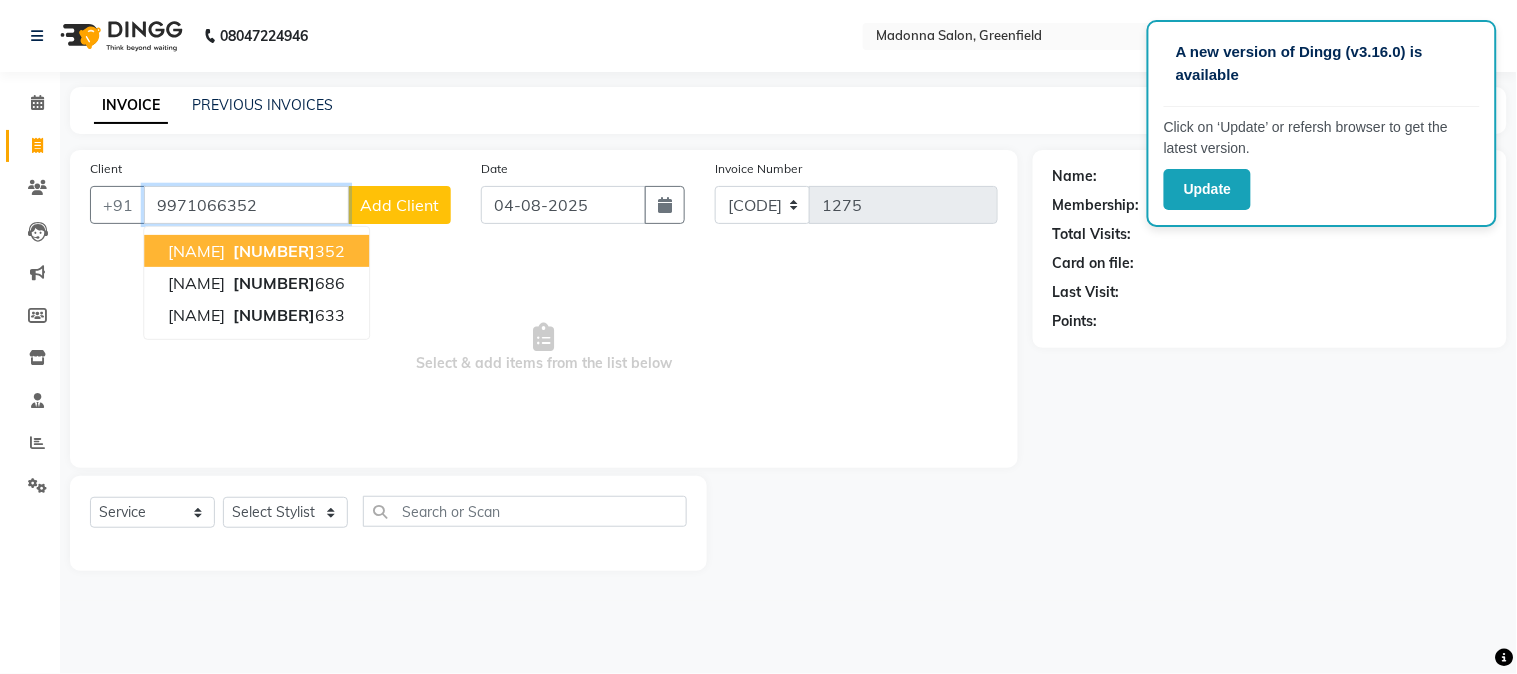 type on "9971066352" 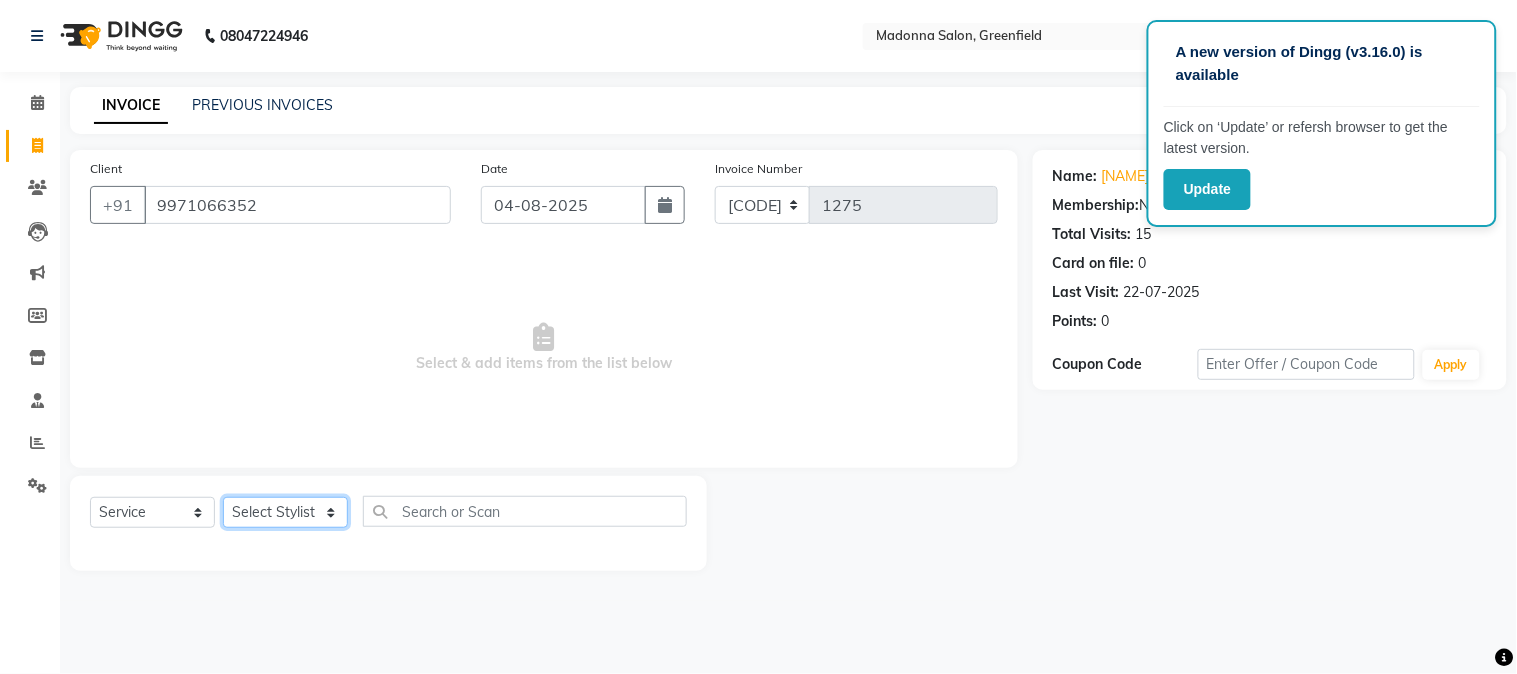 click on "[NAME] [NAME] [NAME] [NAME] [NAME] [NAME] [NAME] [NAME] [NAME] [NAME] [NAME] [NAME] [NAME] [NAME] [NAME]" 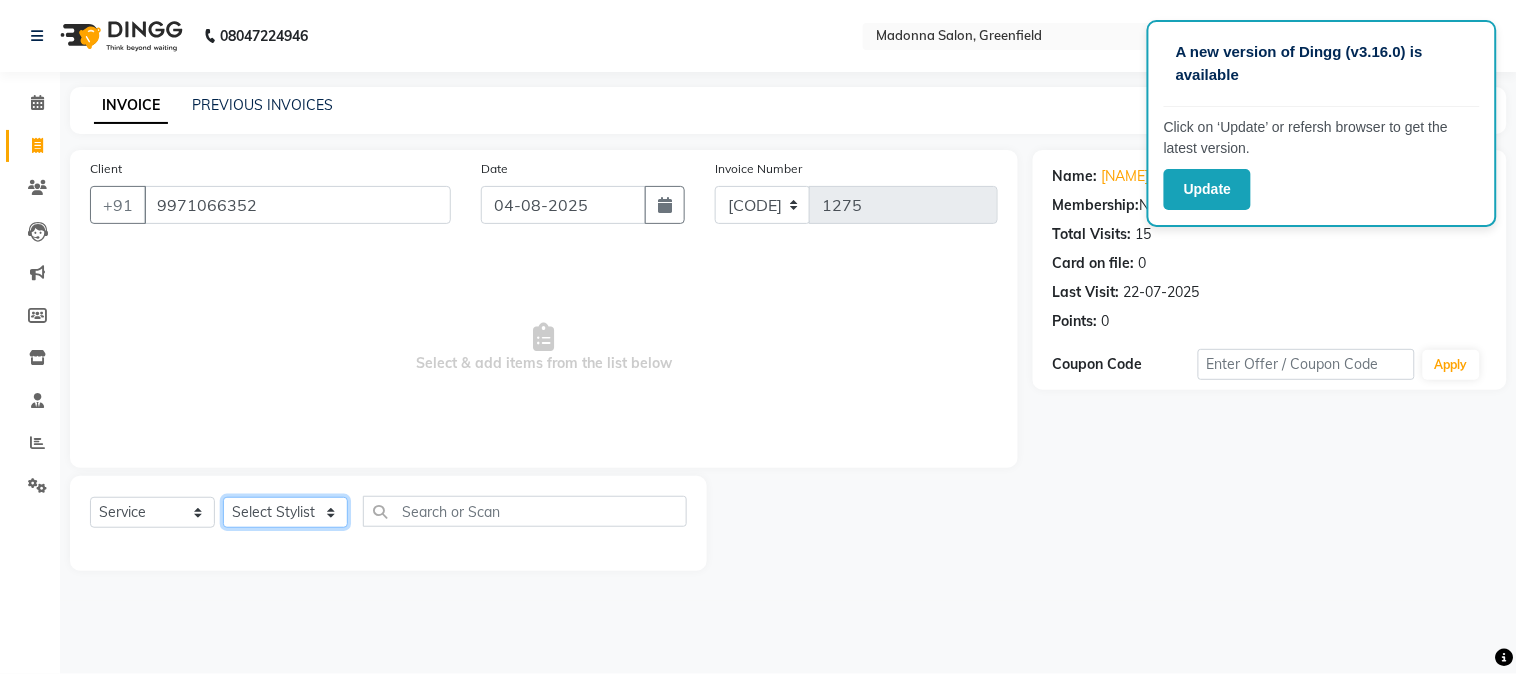 select on "68888" 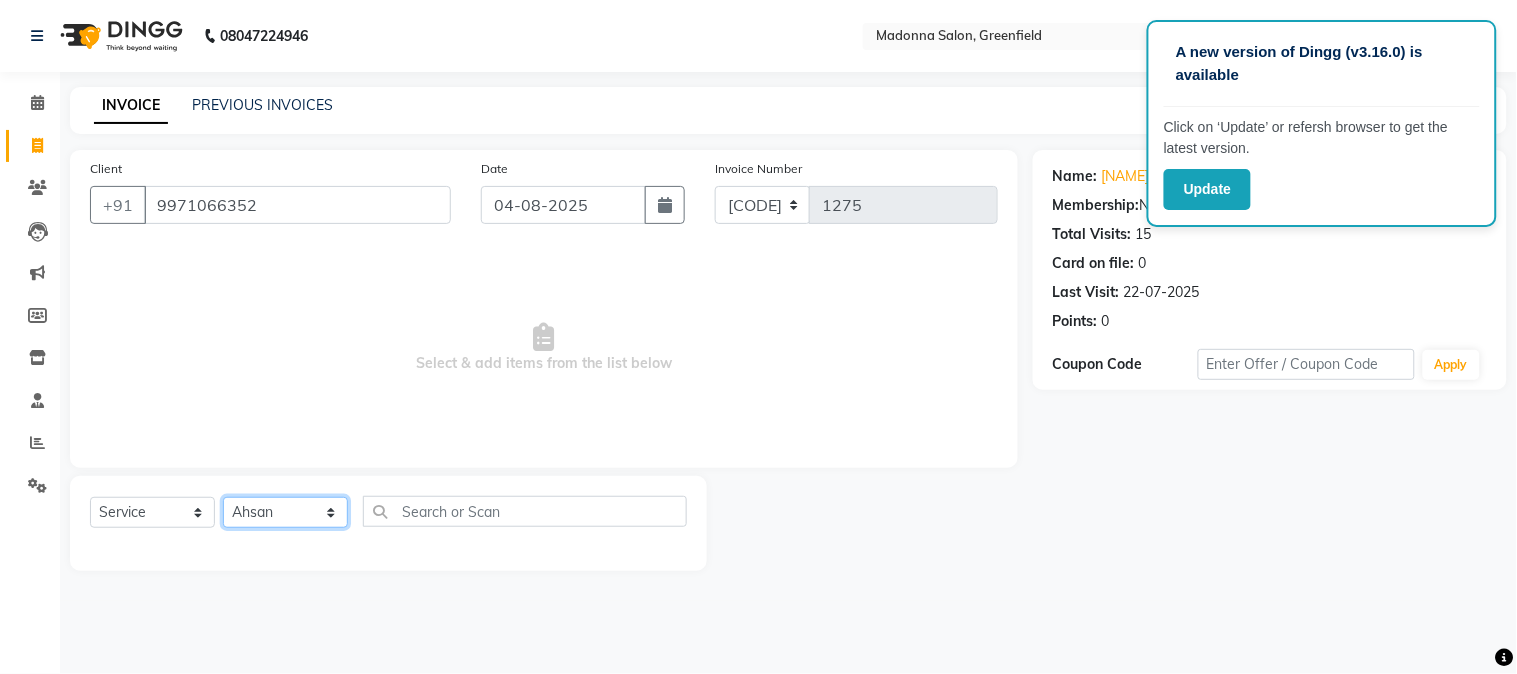 click on "[NAME] [NAME] [NAME] [NAME] [NAME] [NAME] [NAME] [NAME] [NAME] [NAME] [NAME] [NAME] [NAME] [NAME] [NAME]" 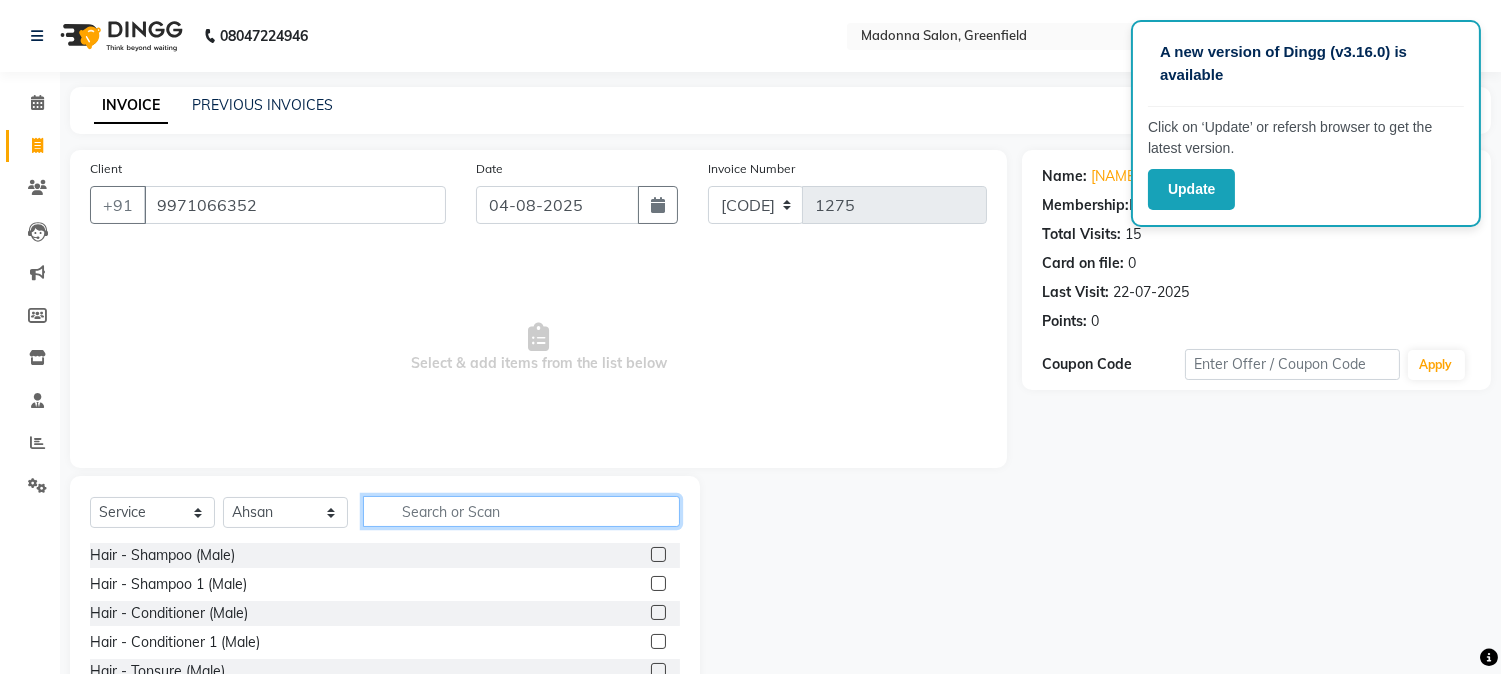 click 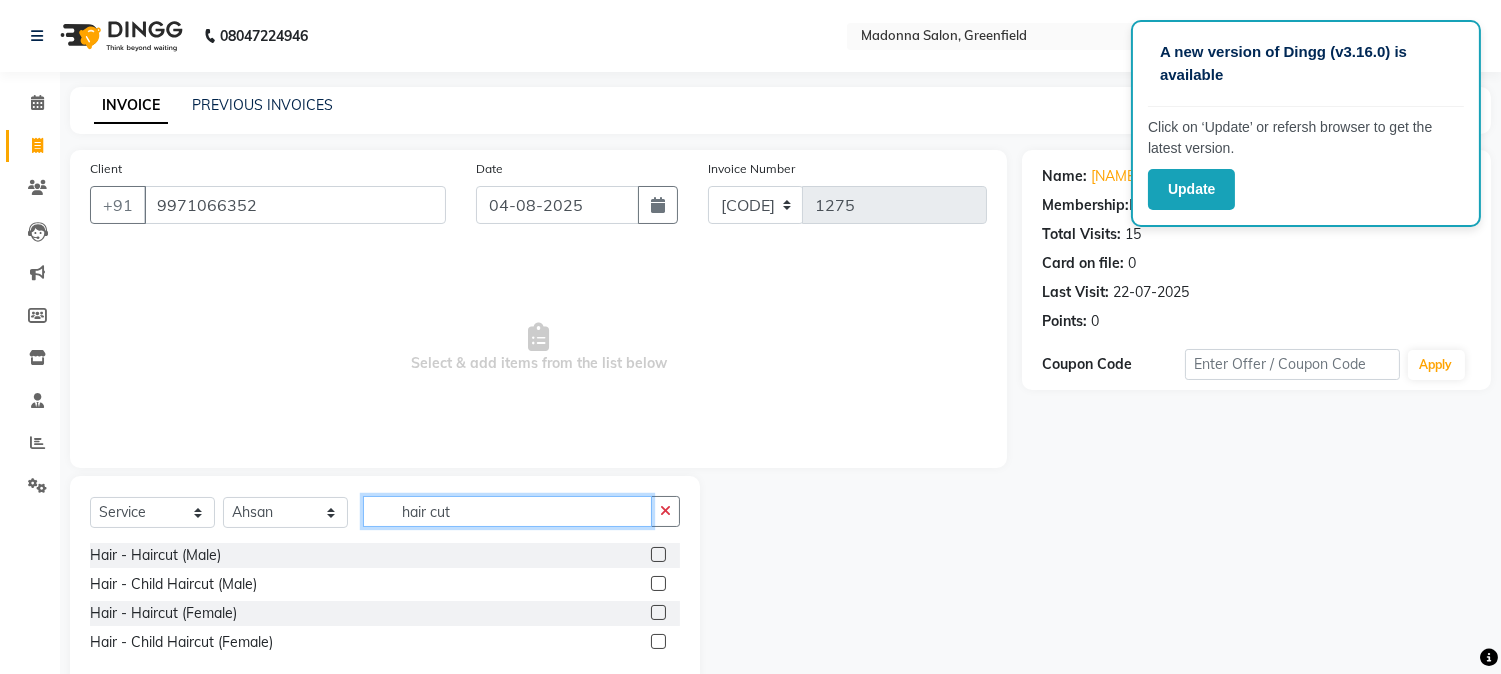 type on "hair cut" 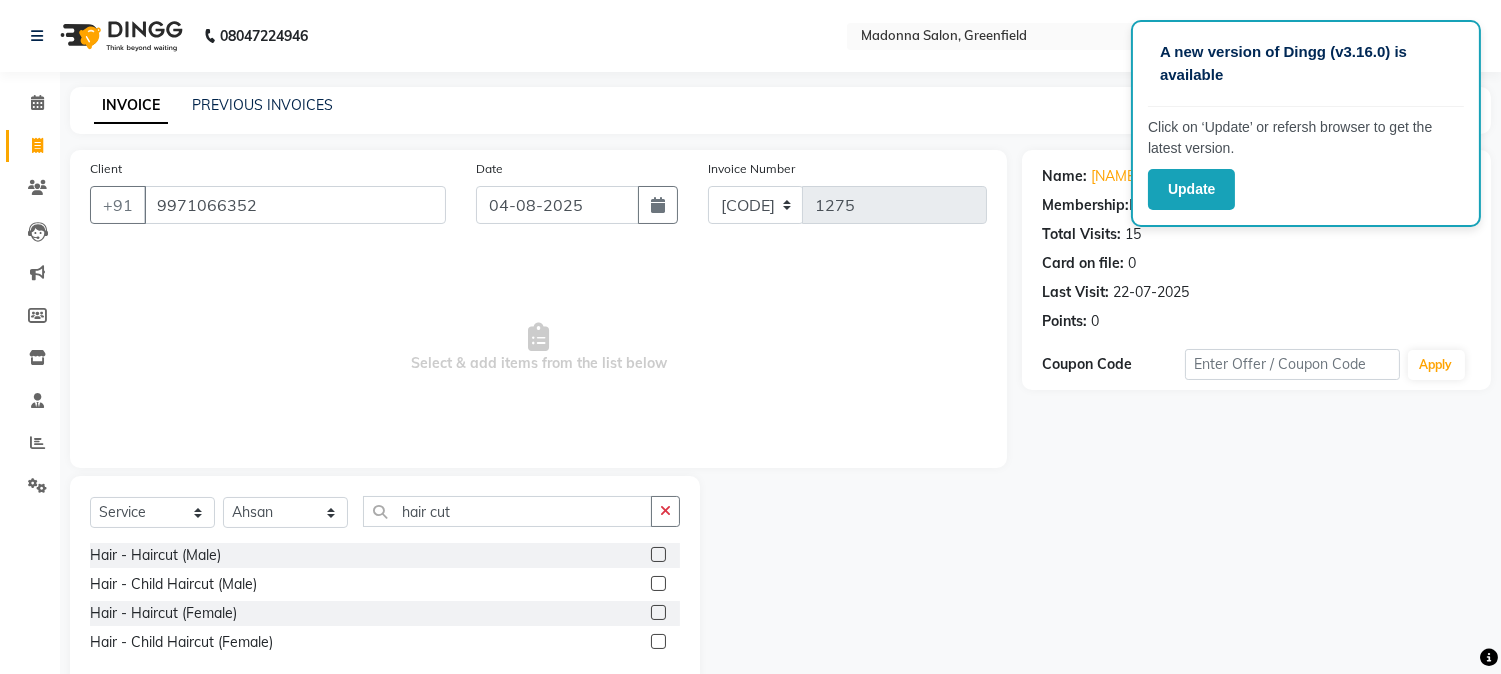 click 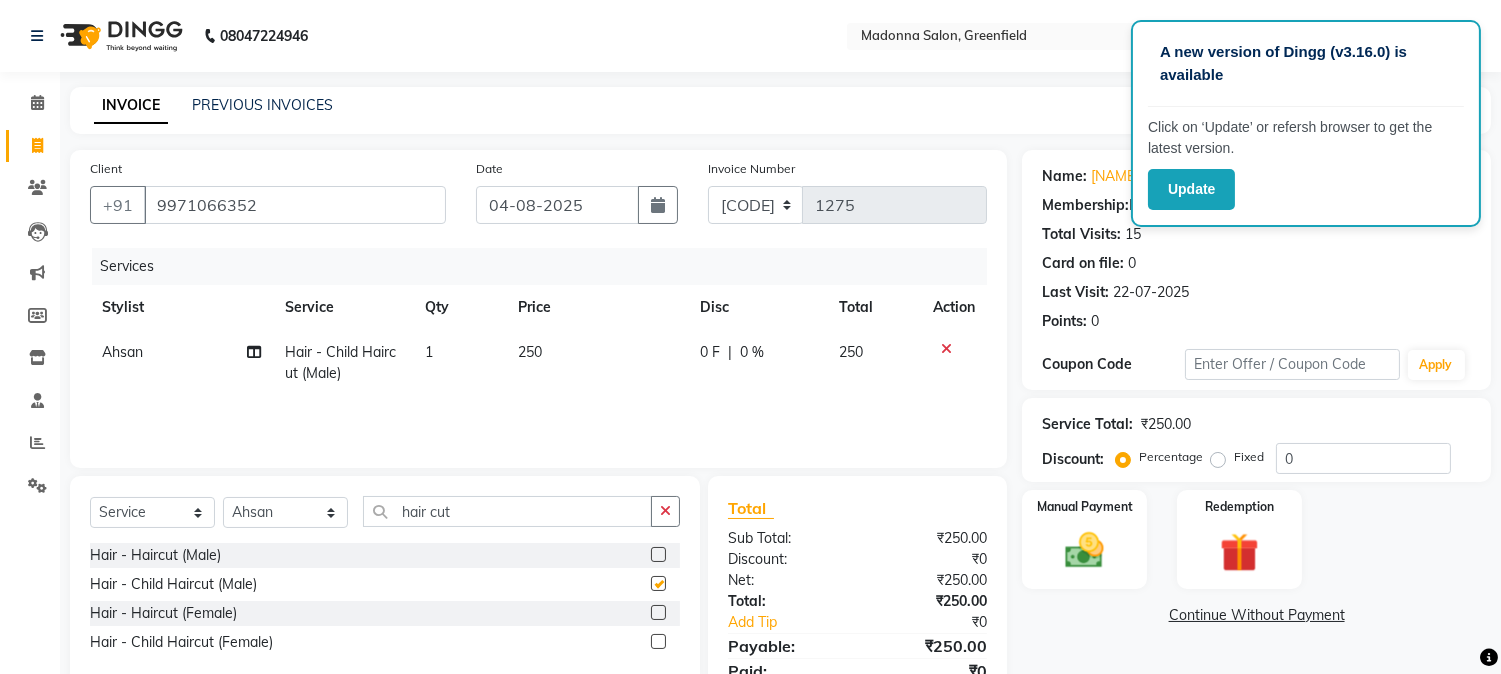checkbox on "false" 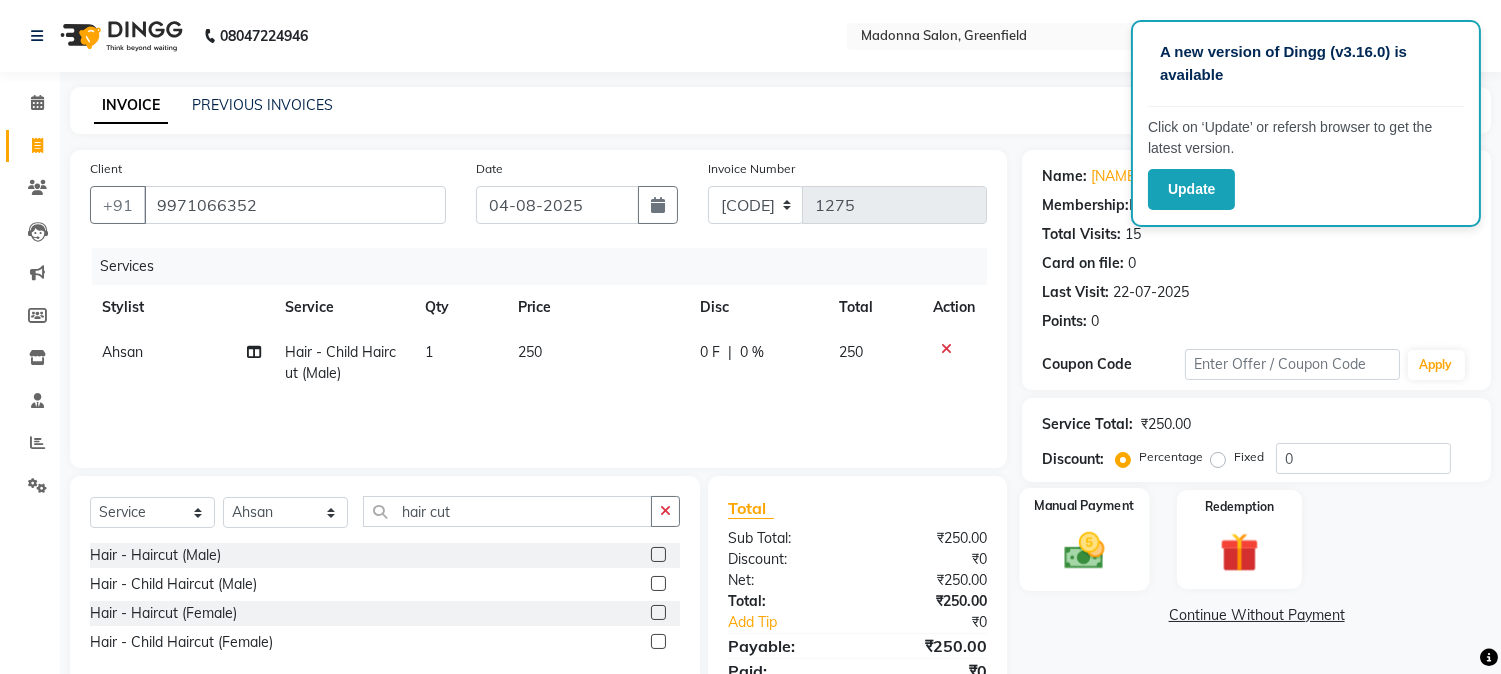 click 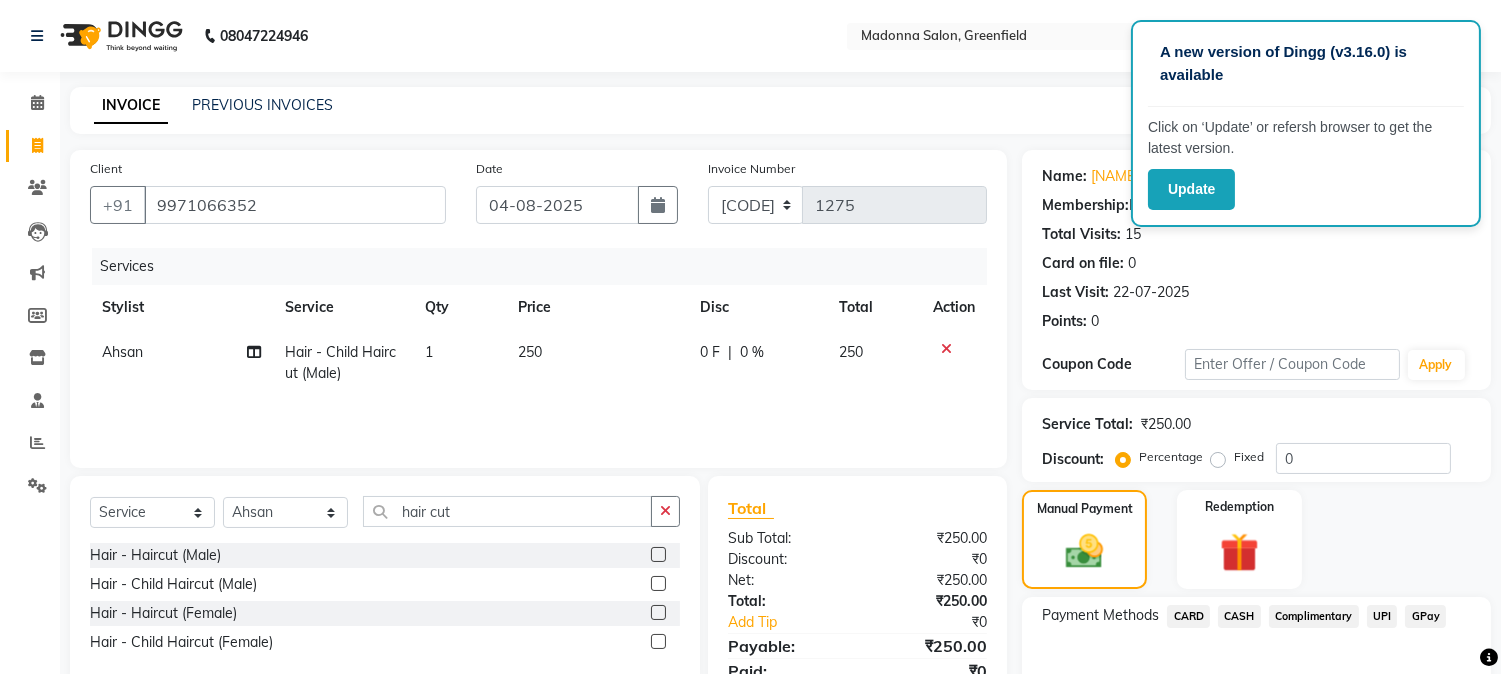 click on "UPI" 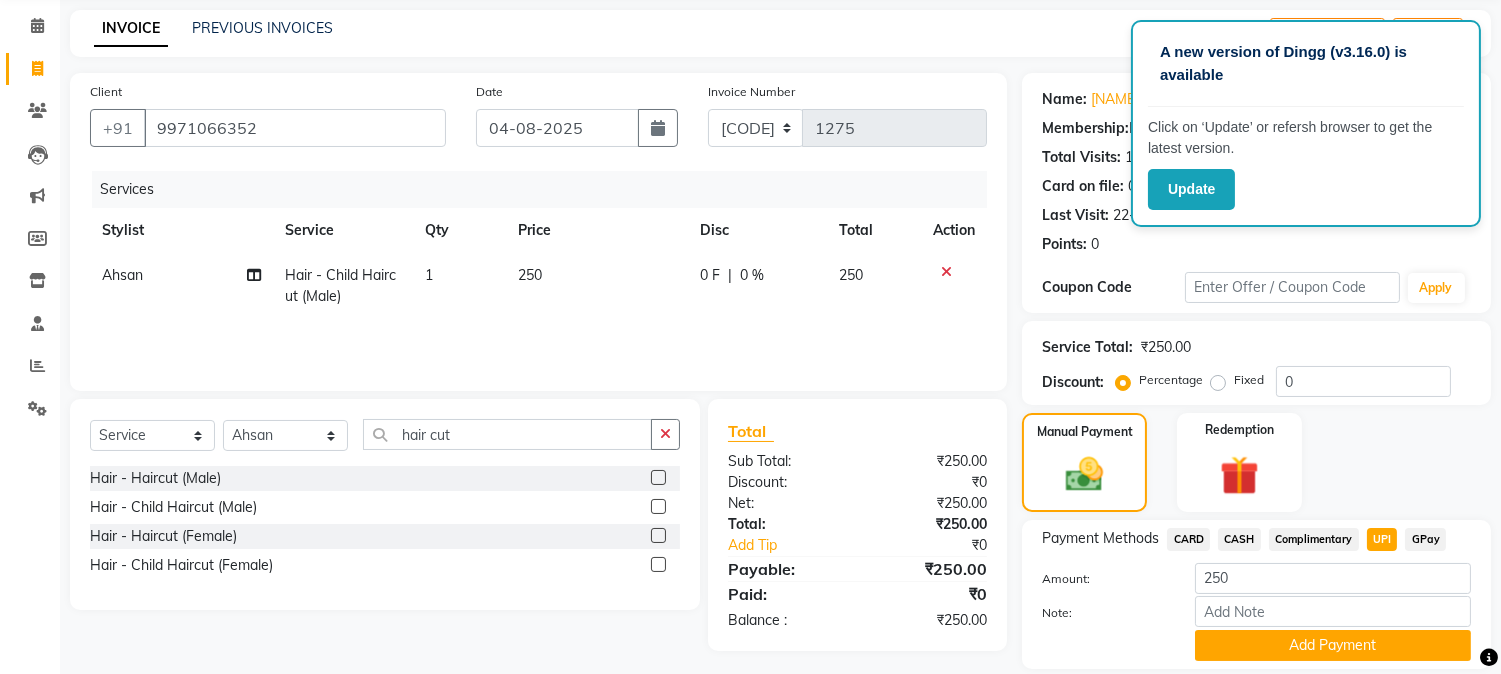 scroll, scrollTop: 142, scrollLeft: 0, axis: vertical 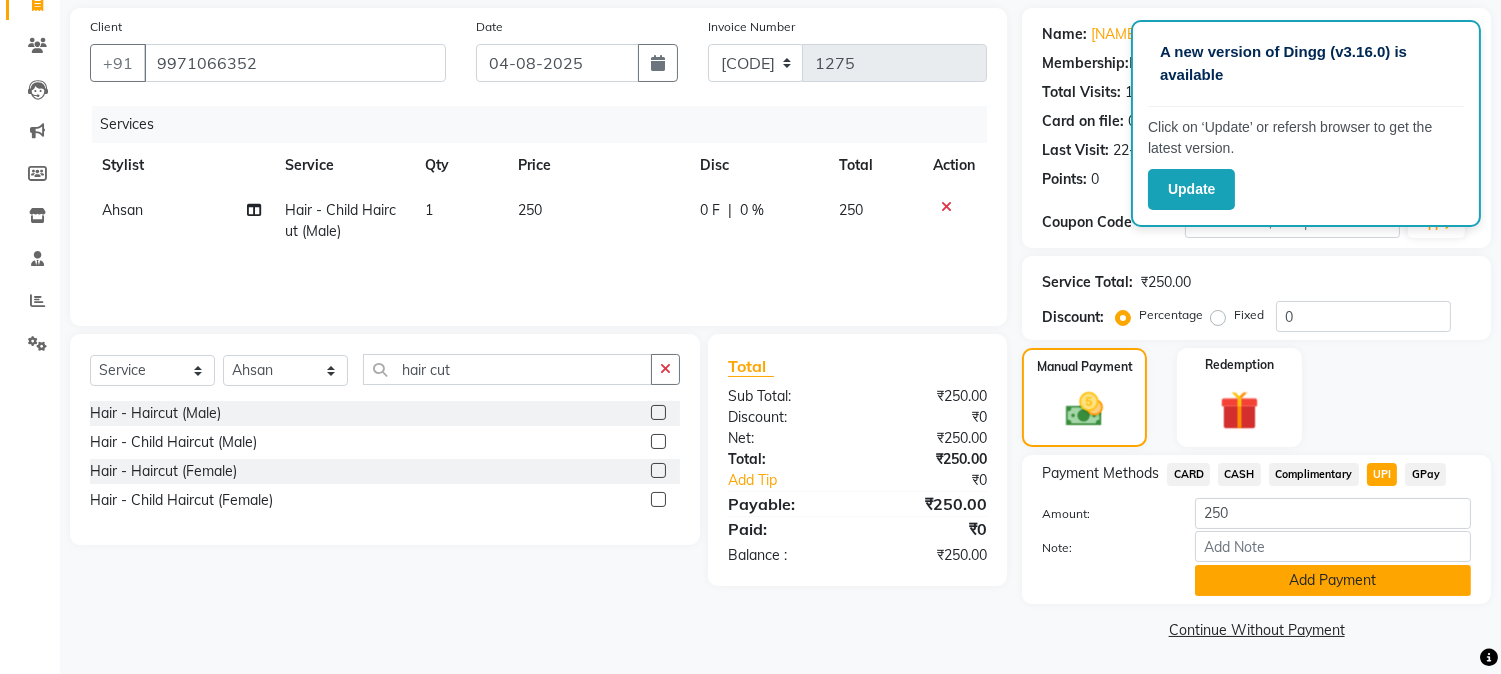 click on "Add Payment" 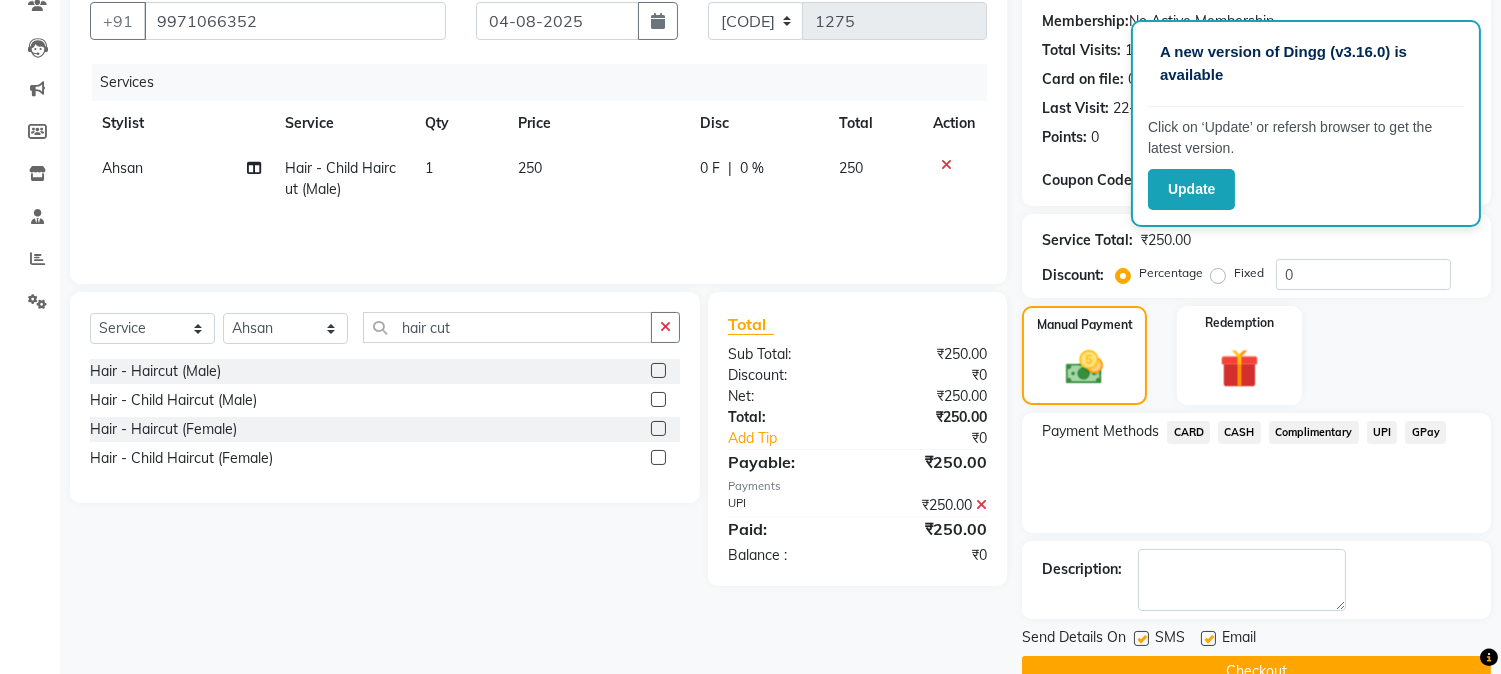 scroll, scrollTop: 225, scrollLeft: 0, axis: vertical 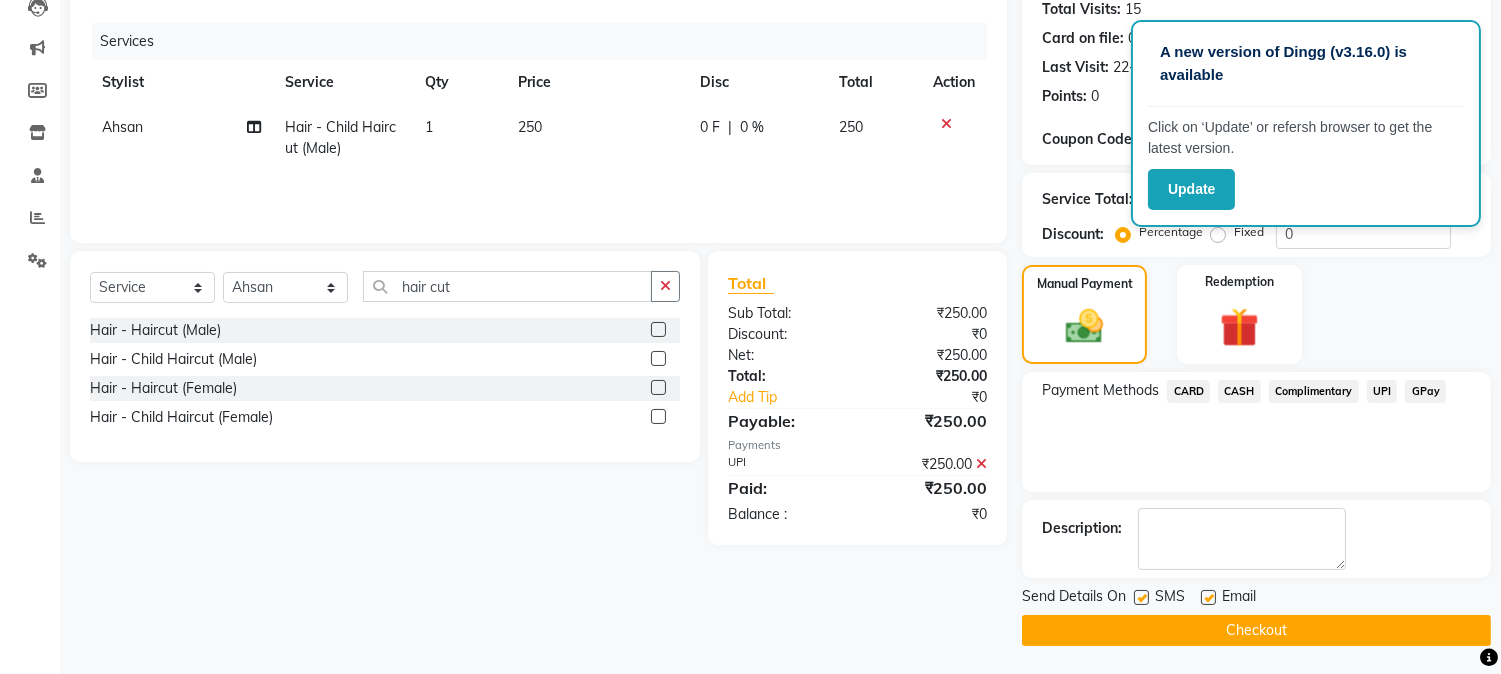 click on "Checkout" 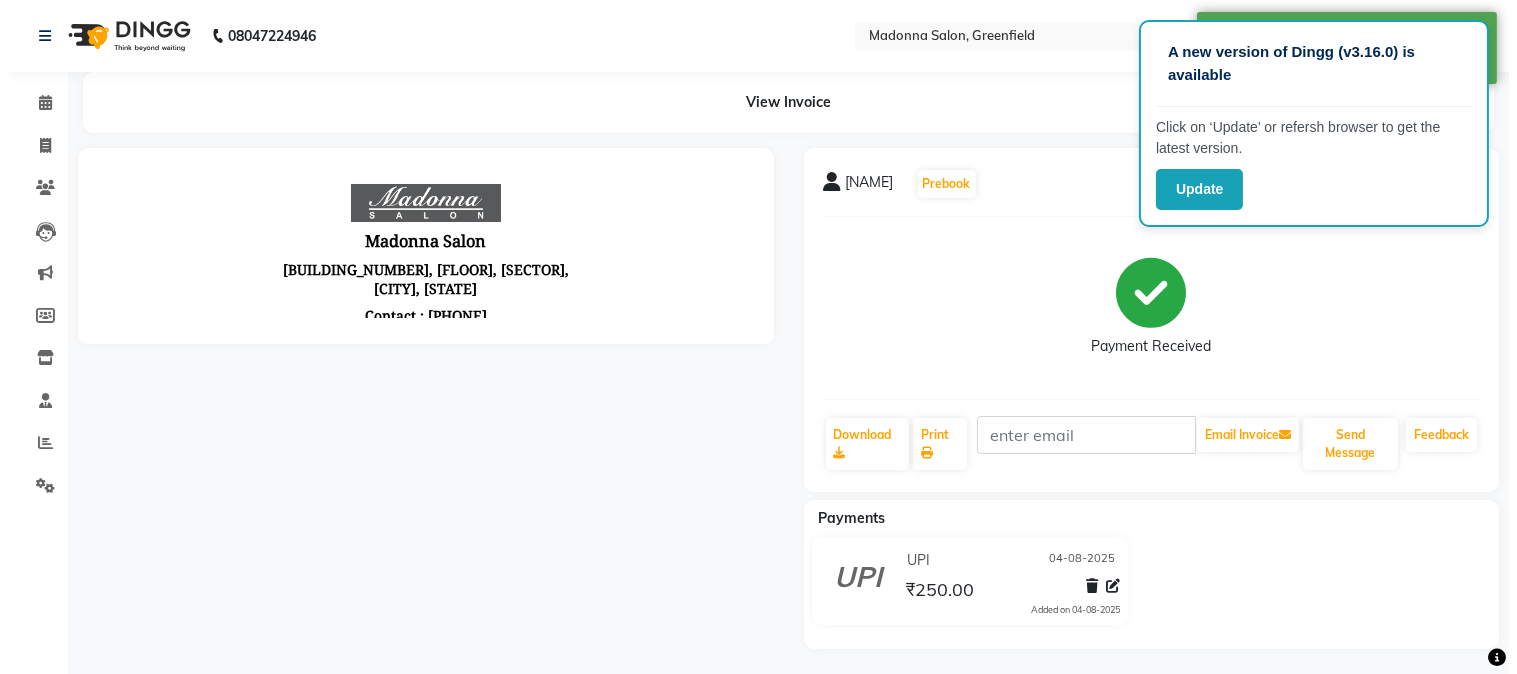 scroll, scrollTop: 0, scrollLeft: 0, axis: both 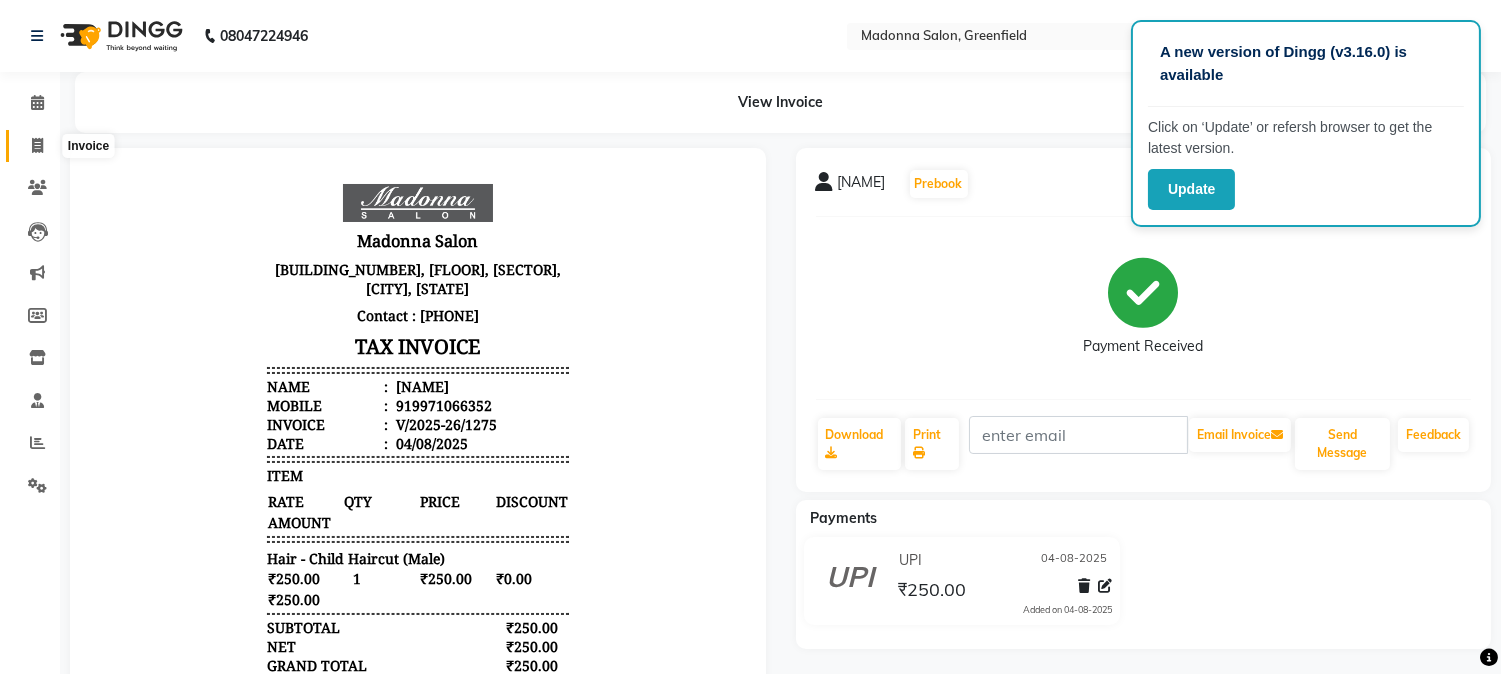 click 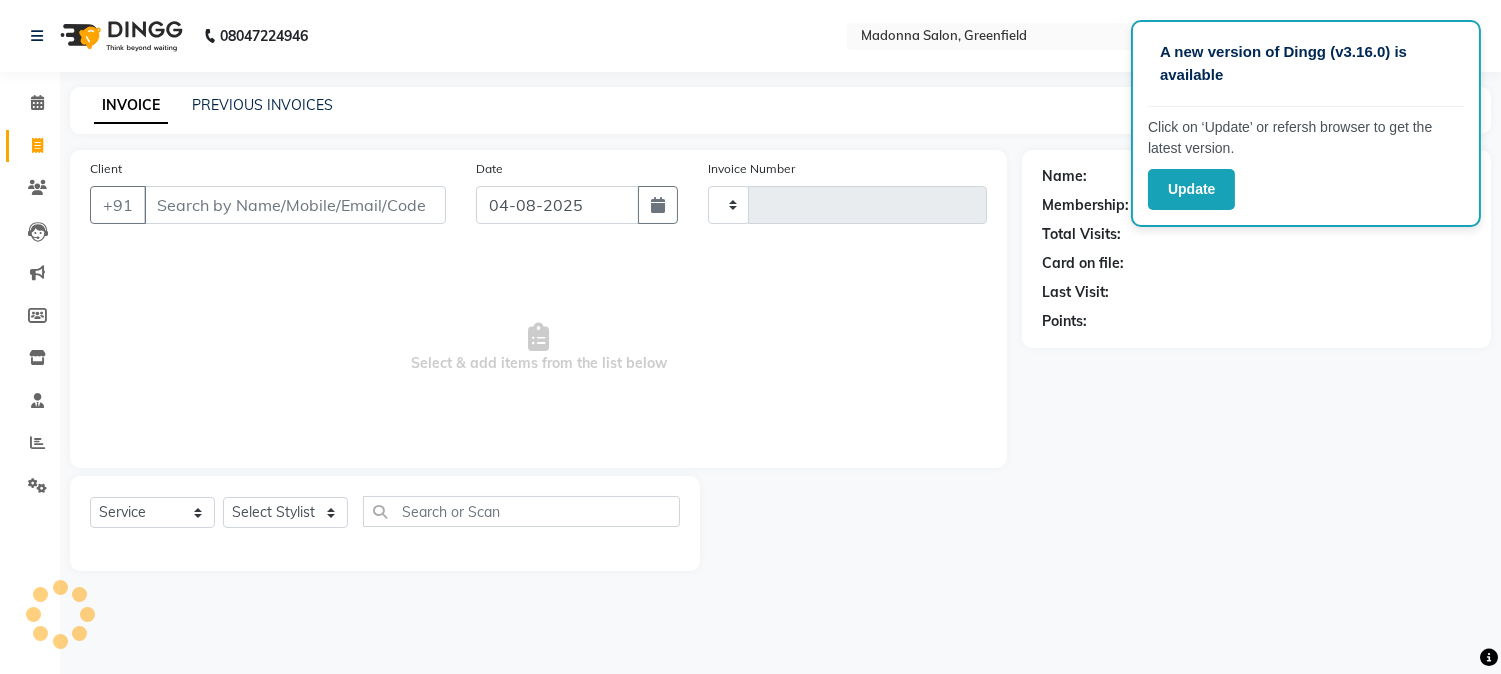 type on "1276" 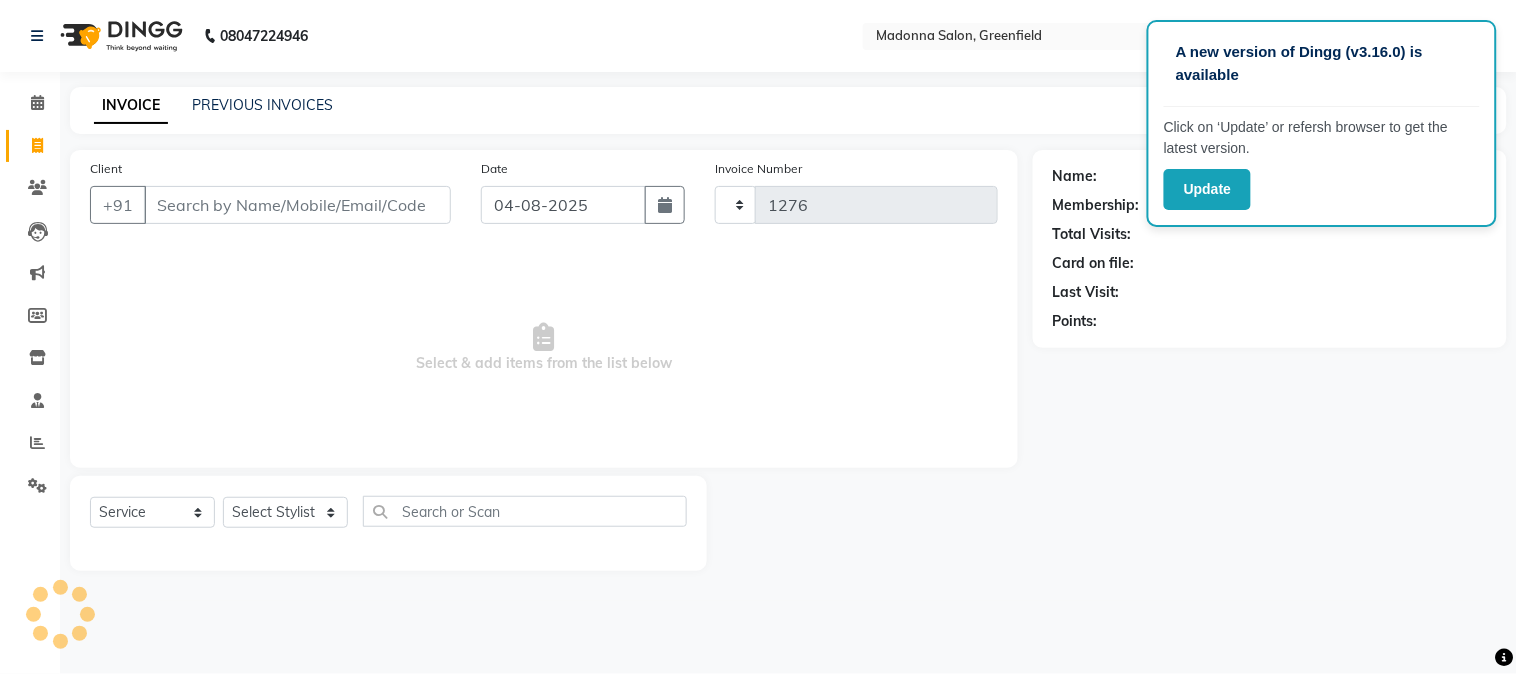 select on "7672" 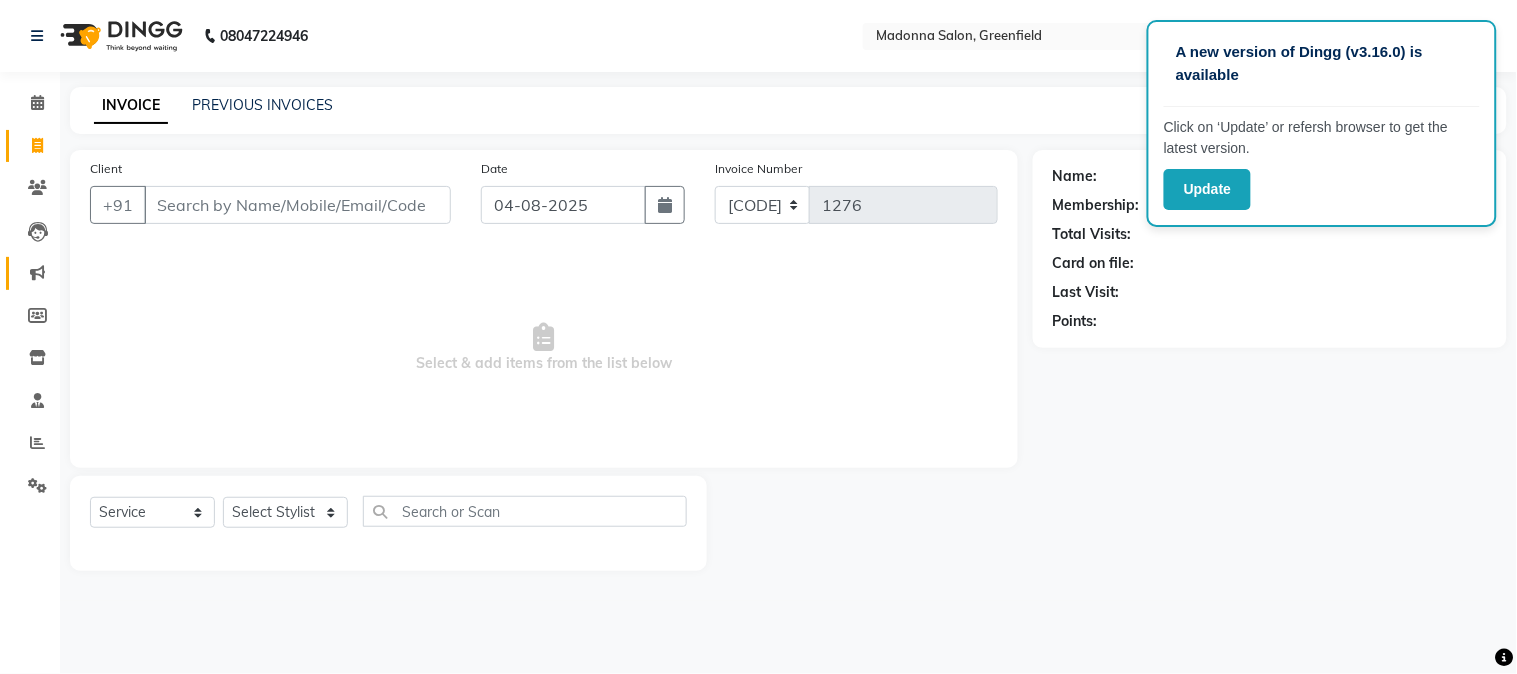 click on "Marketing" 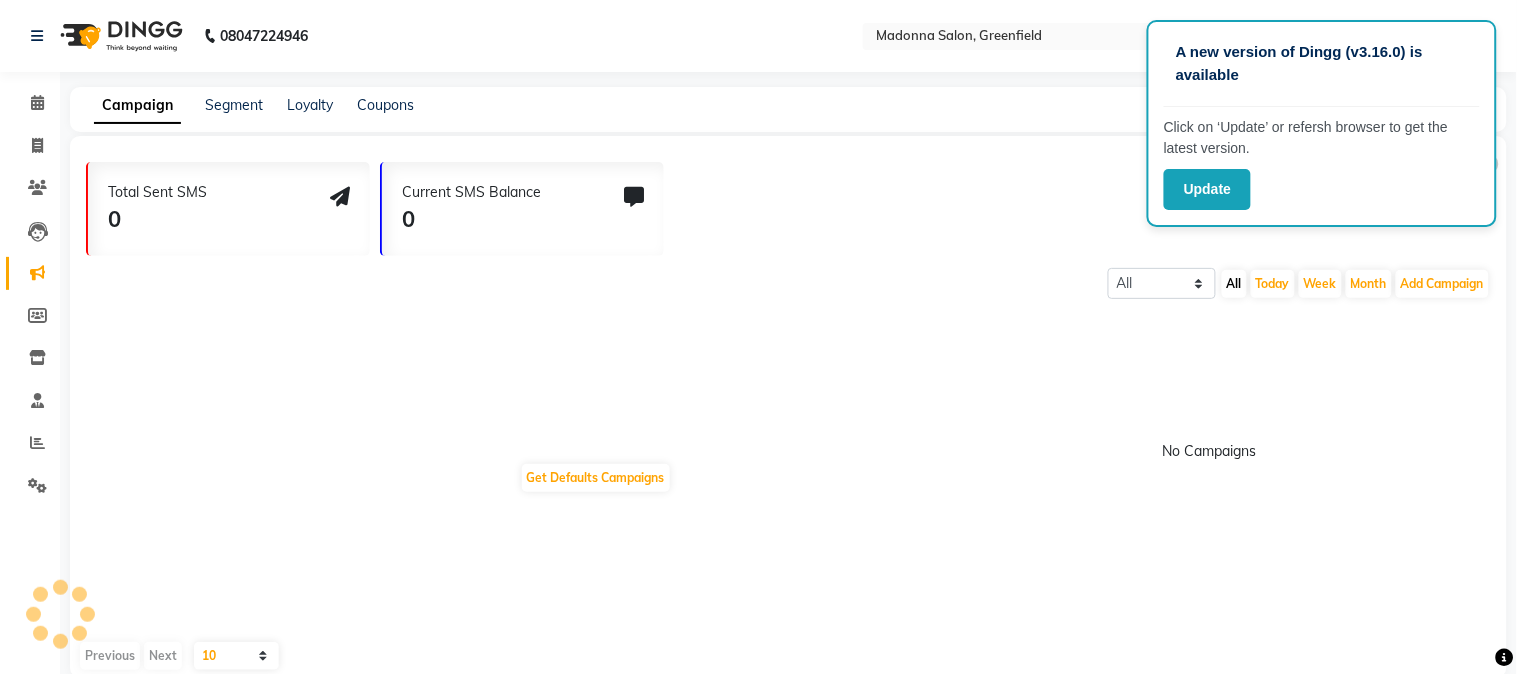 click on "Marketing" 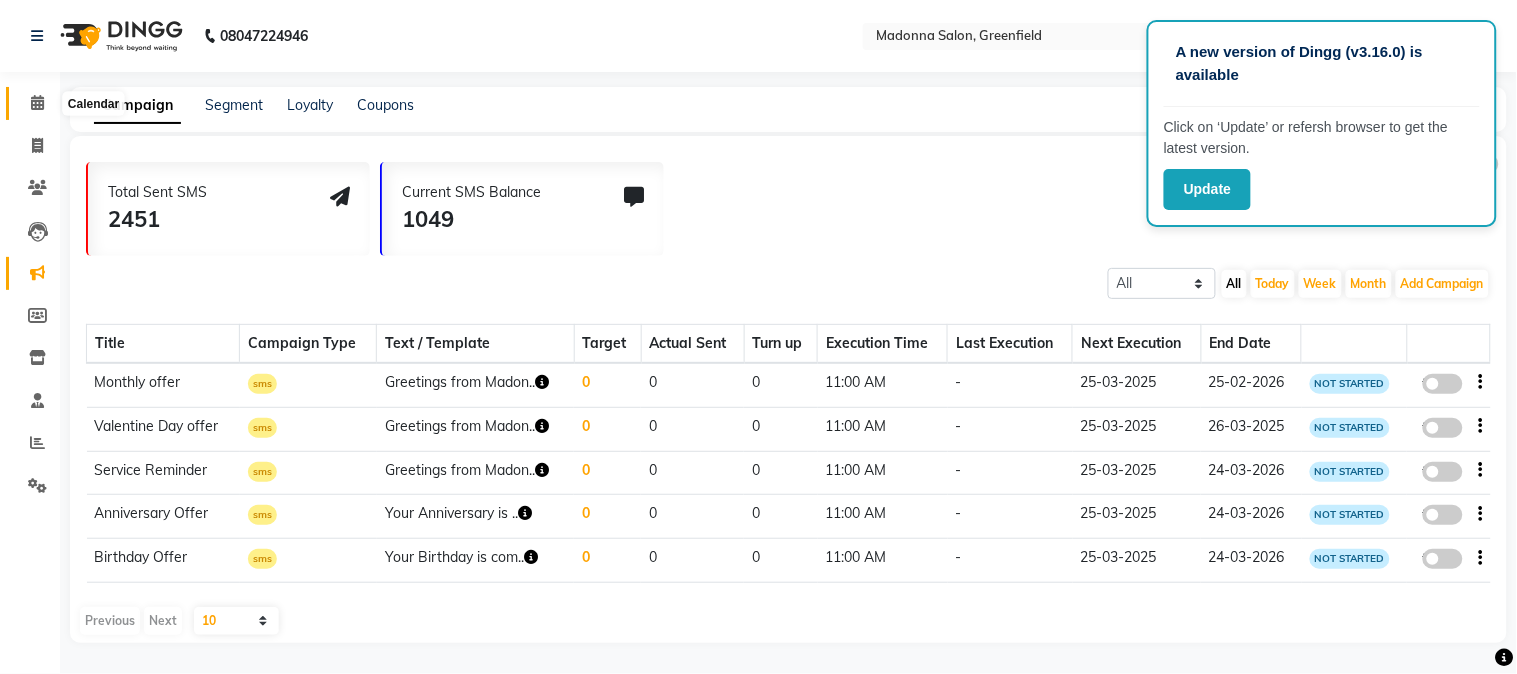 click 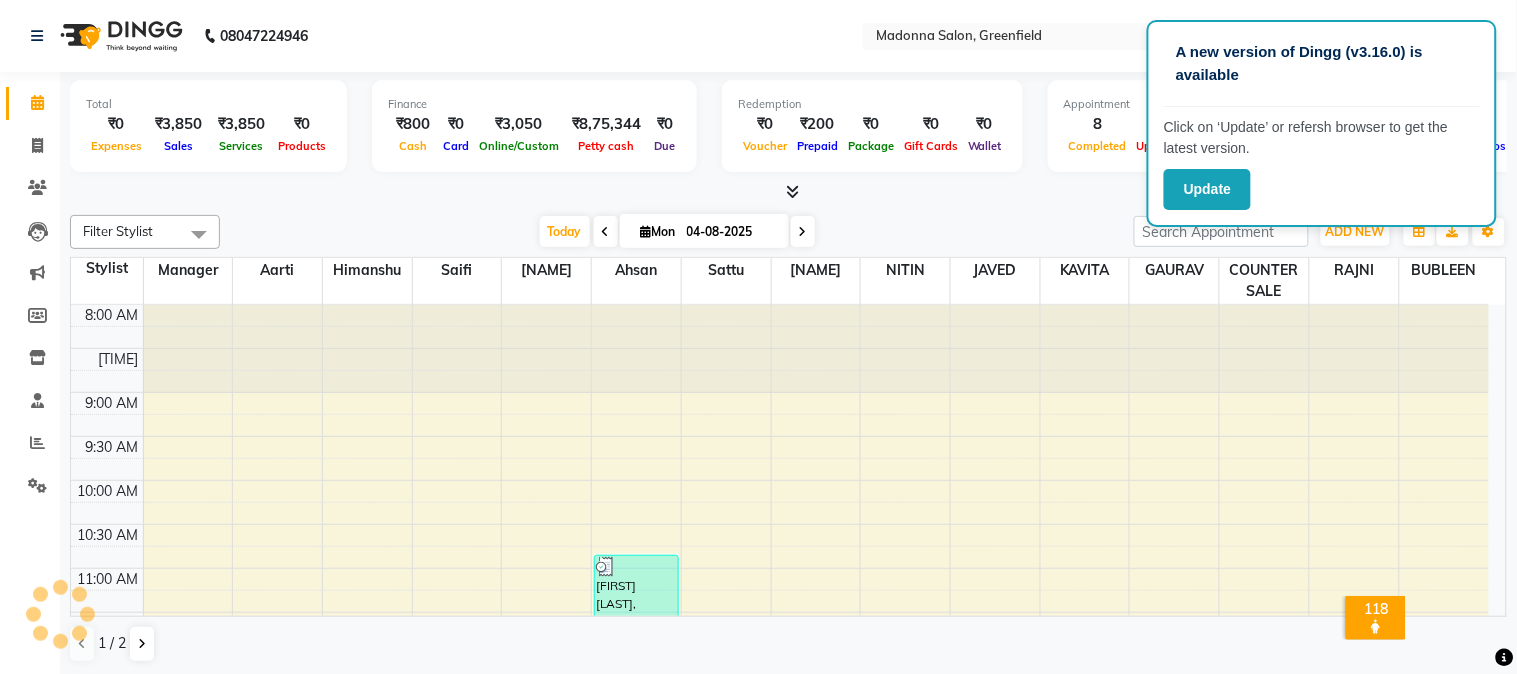 scroll, scrollTop: 0, scrollLeft: 0, axis: both 